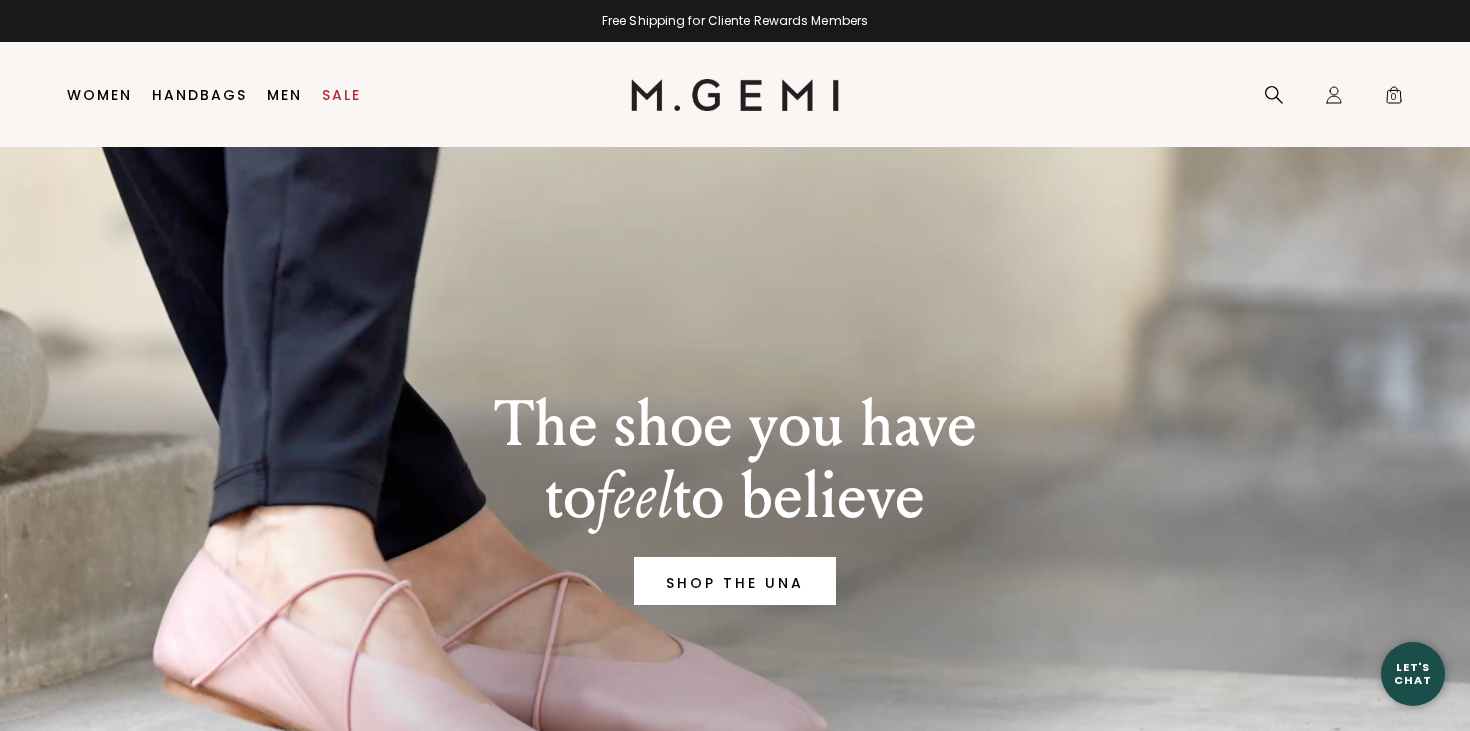 scroll, scrollTop: 0, scrollLeft: 0, axis: both 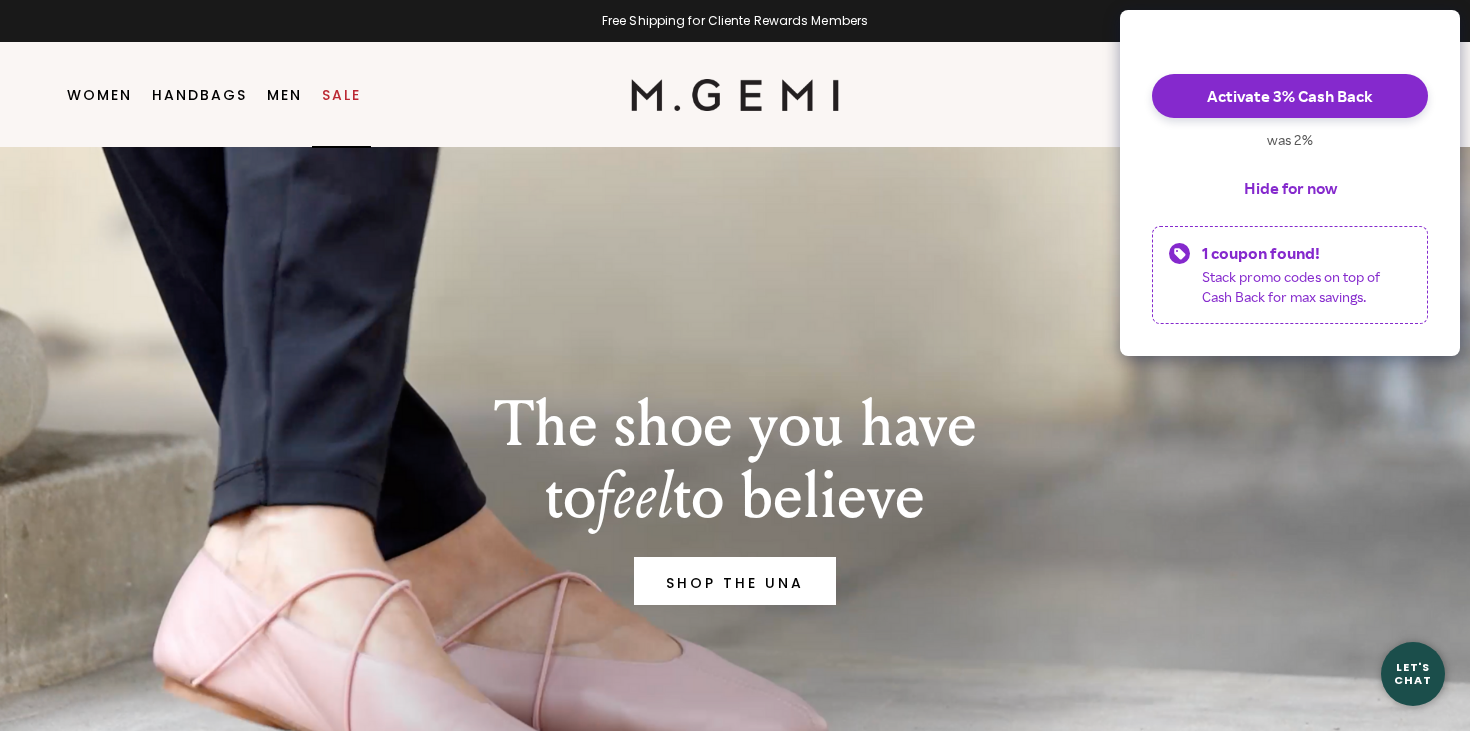 click on "Sale" at bounding box center (341, 95) 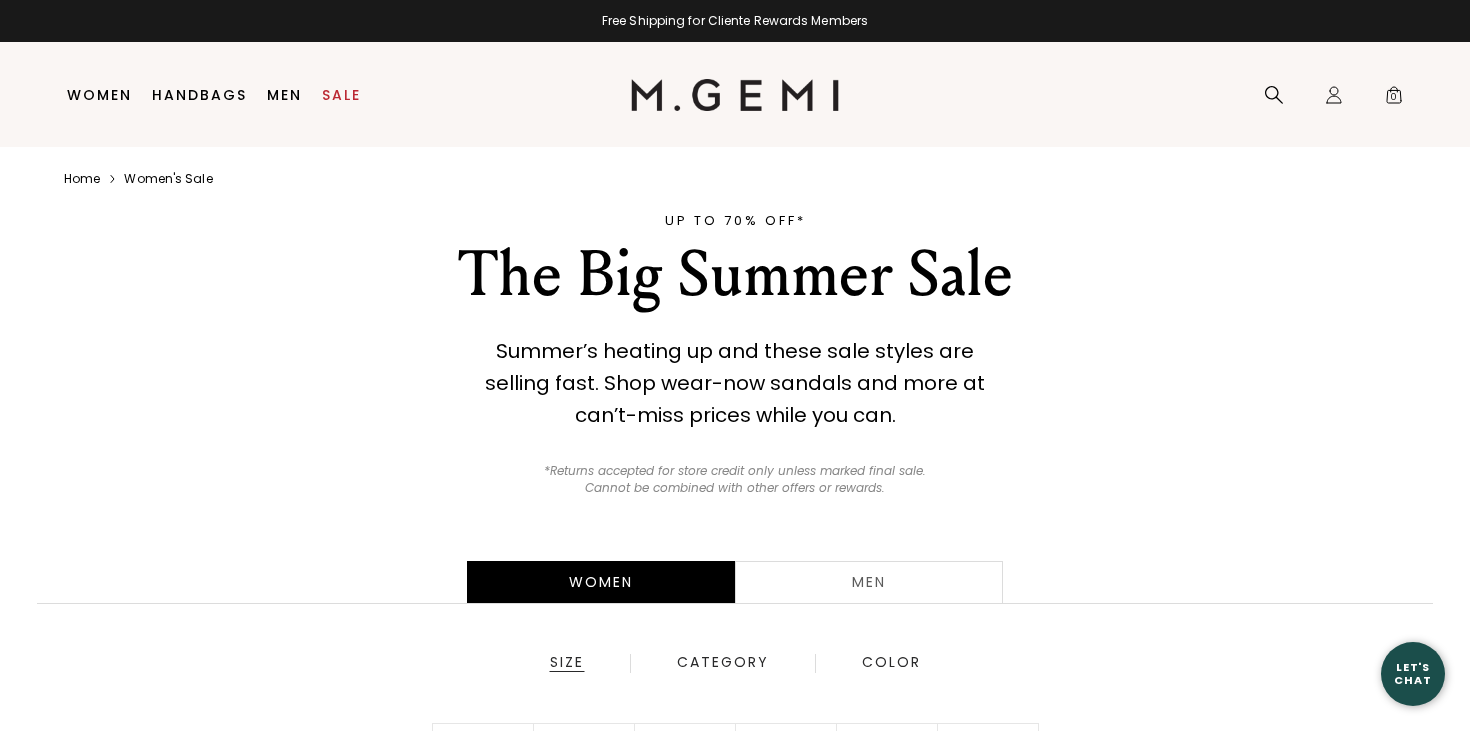 scroll, scrollTop: 0, scrollLeft: 0, axis: both 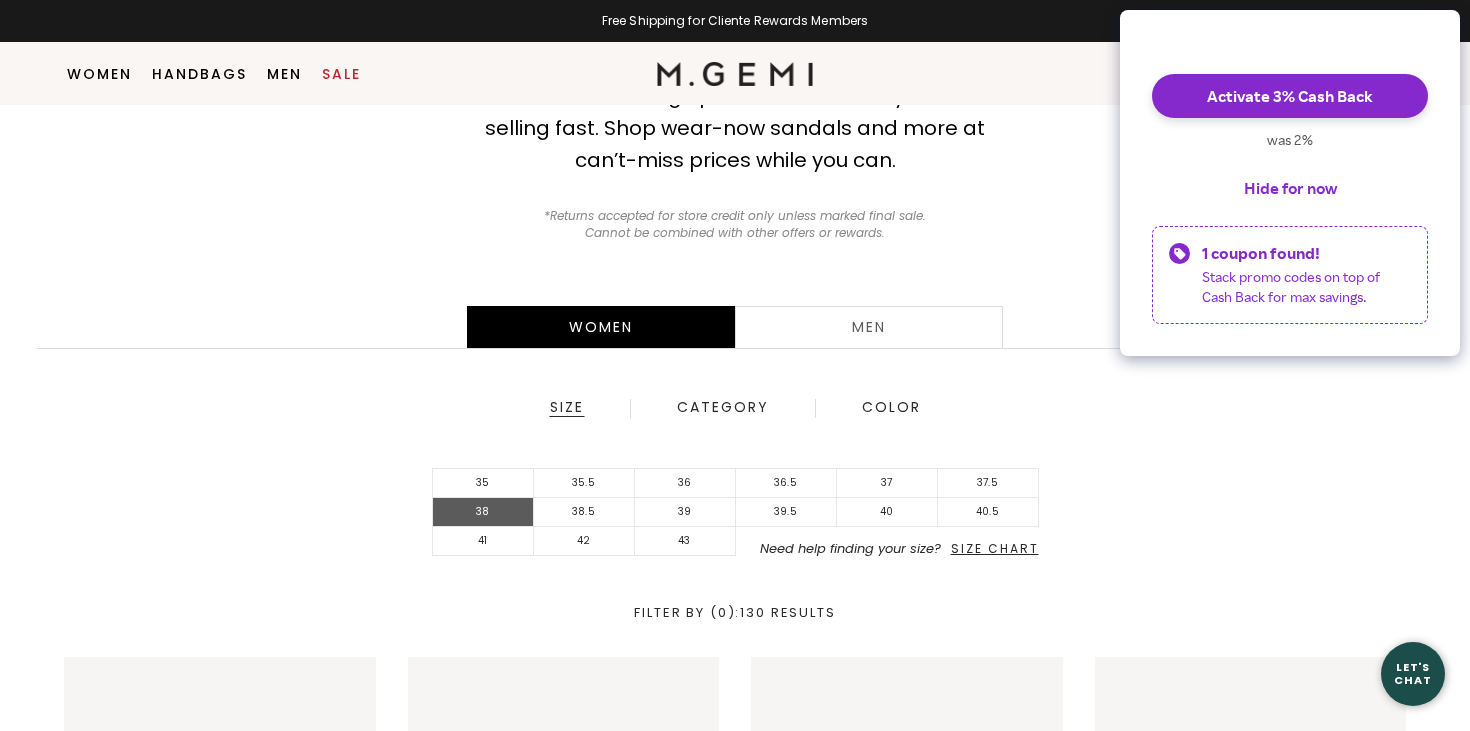 click on "38" at bounding box center (483, 512) 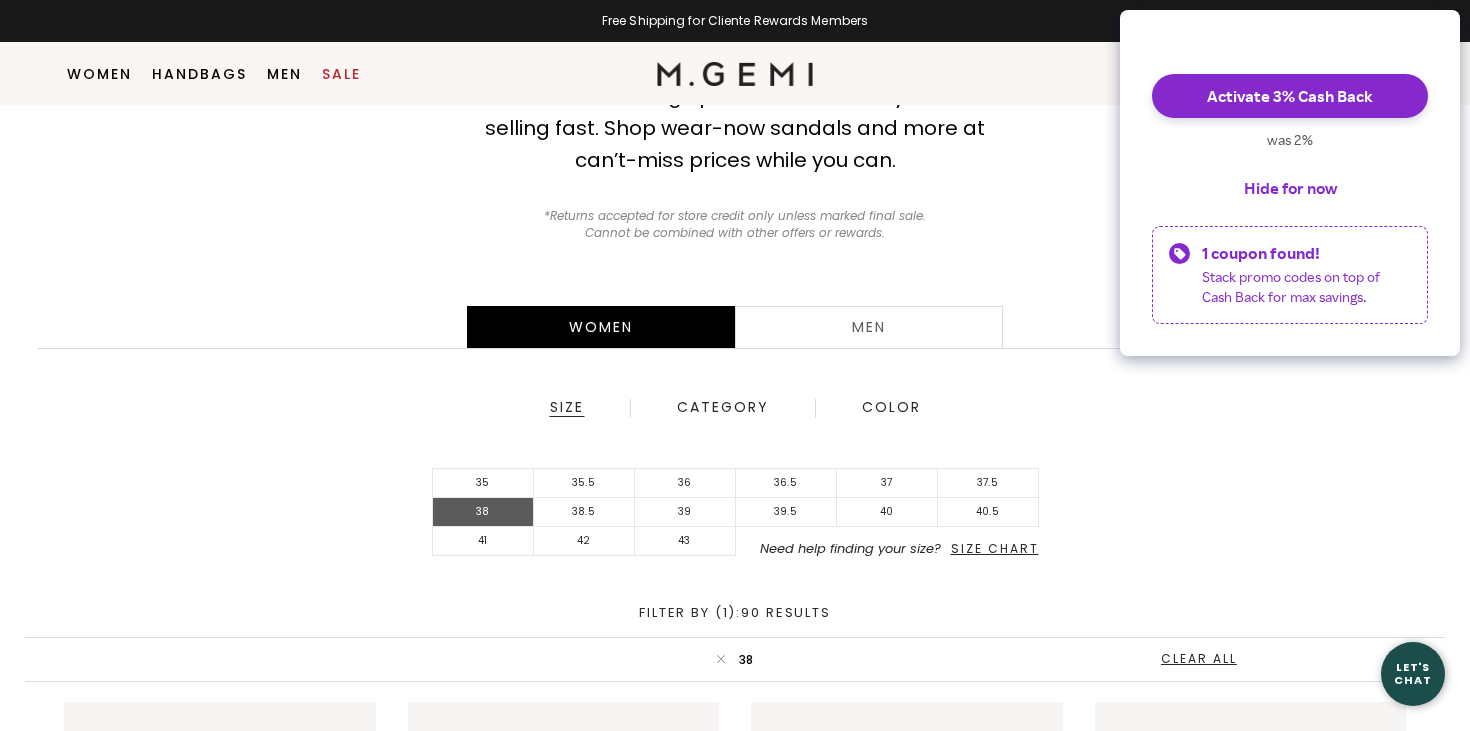 click on "38" at bounding box center (483, 512) 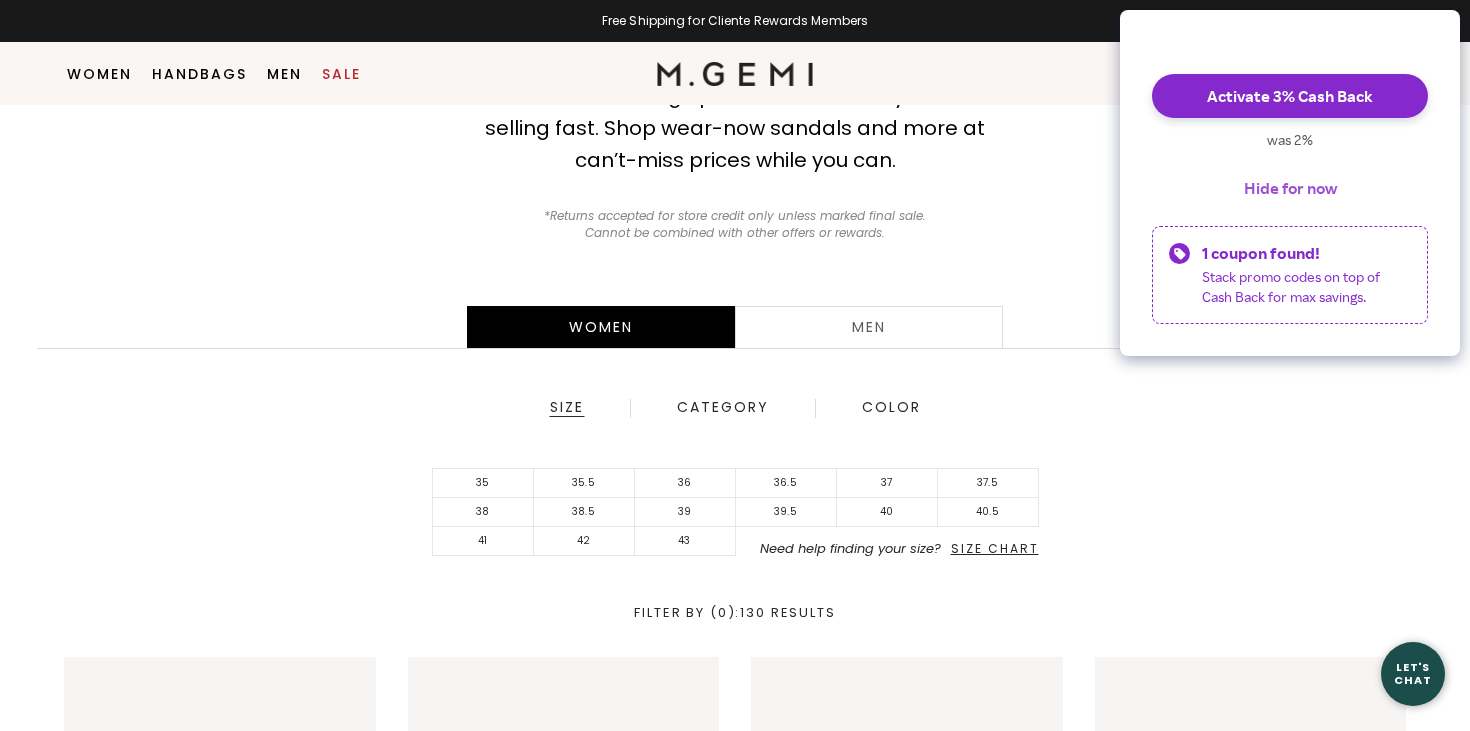 click on "Hide for now" at bounding box center [1290, 188] 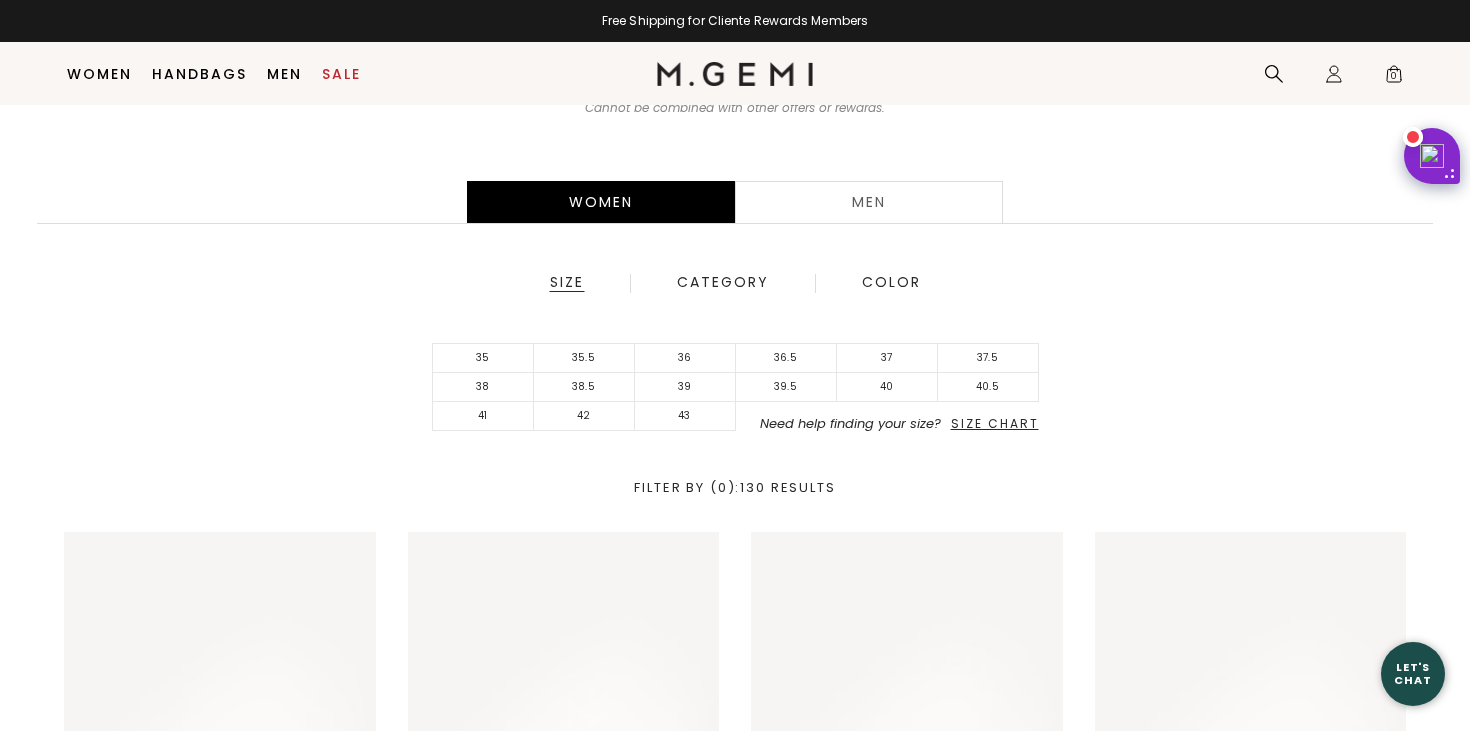 scroll, scrollTop: 429, scrollLeft: 0, axis: vertical 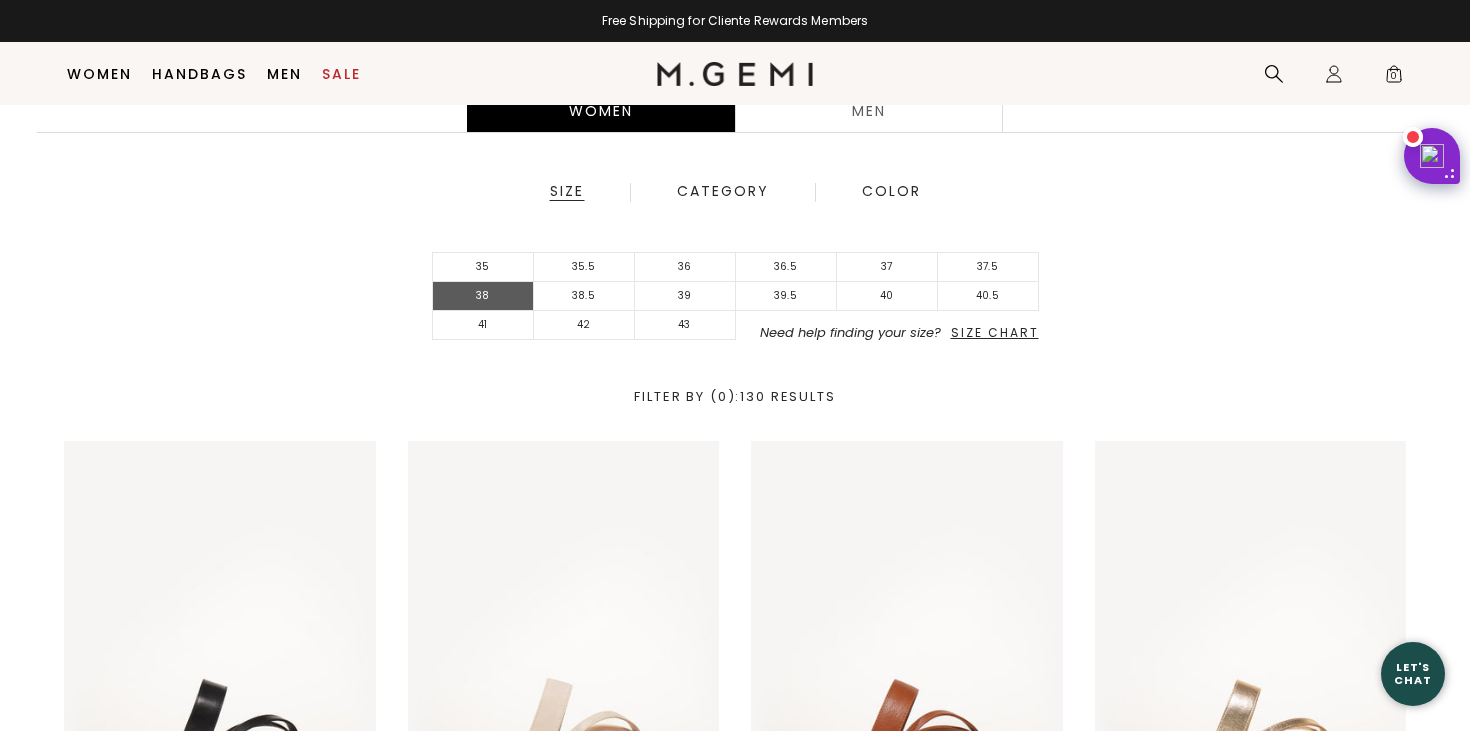 click on "38" at bounding box center [483, 296] 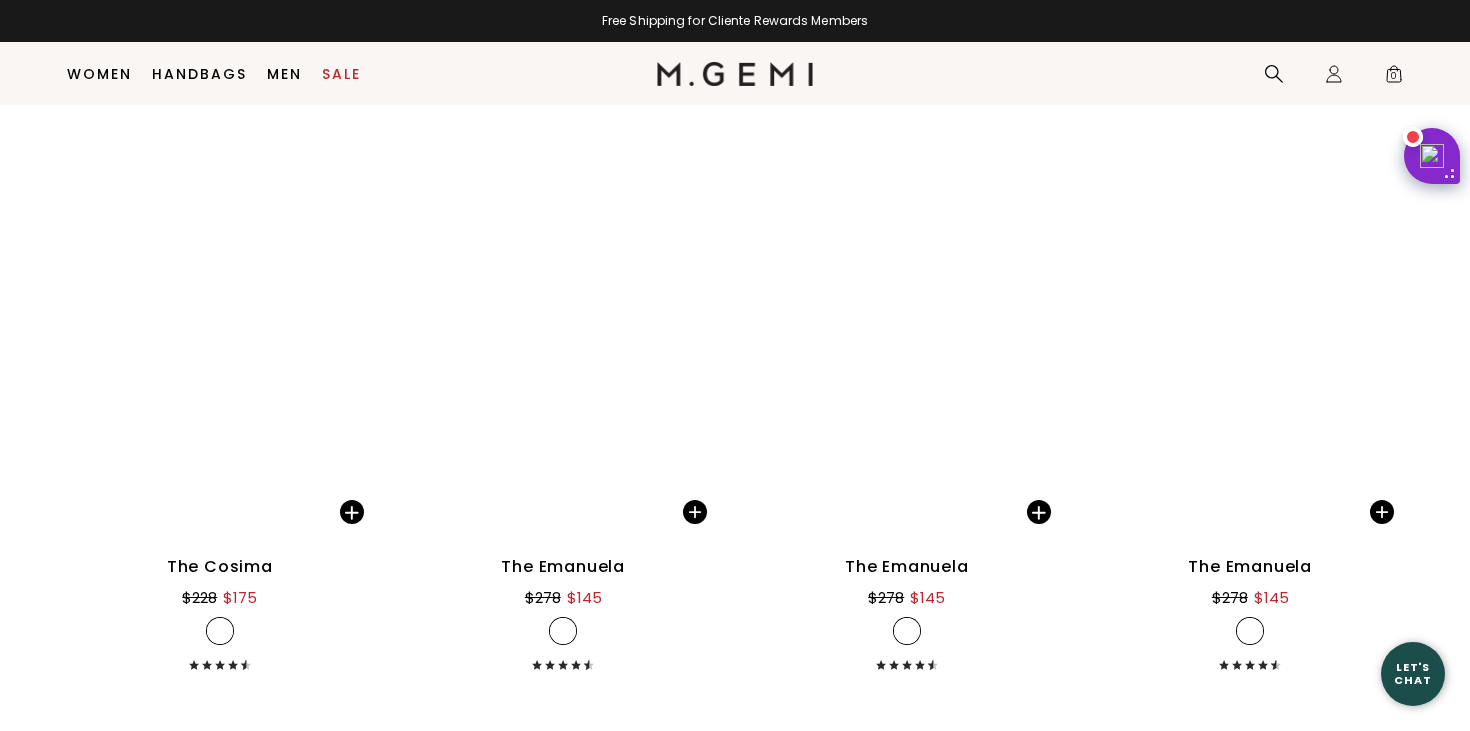 scroll, scrollTop: 8392, scrollLeft: 0, axis: vertical 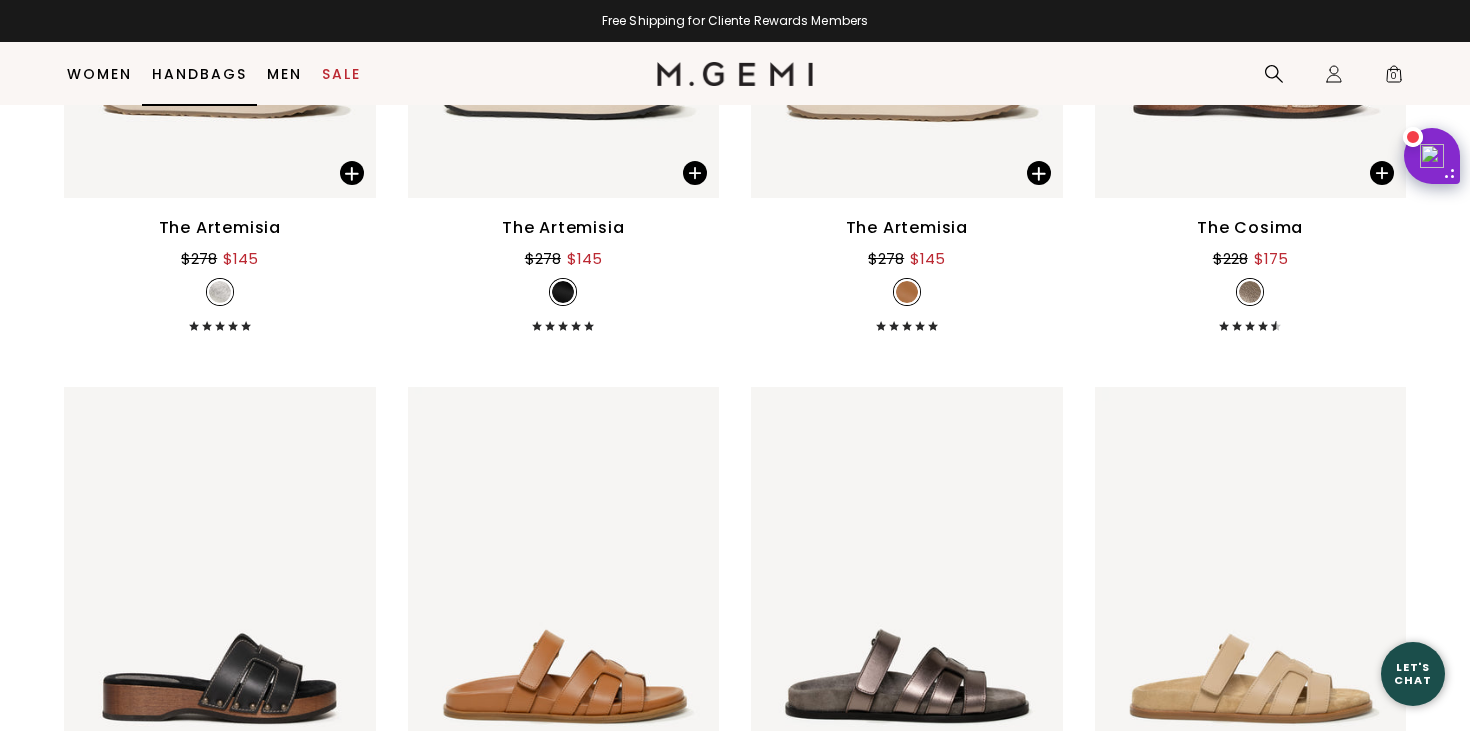 click on "Handbags" at bounding box center (199, 74) 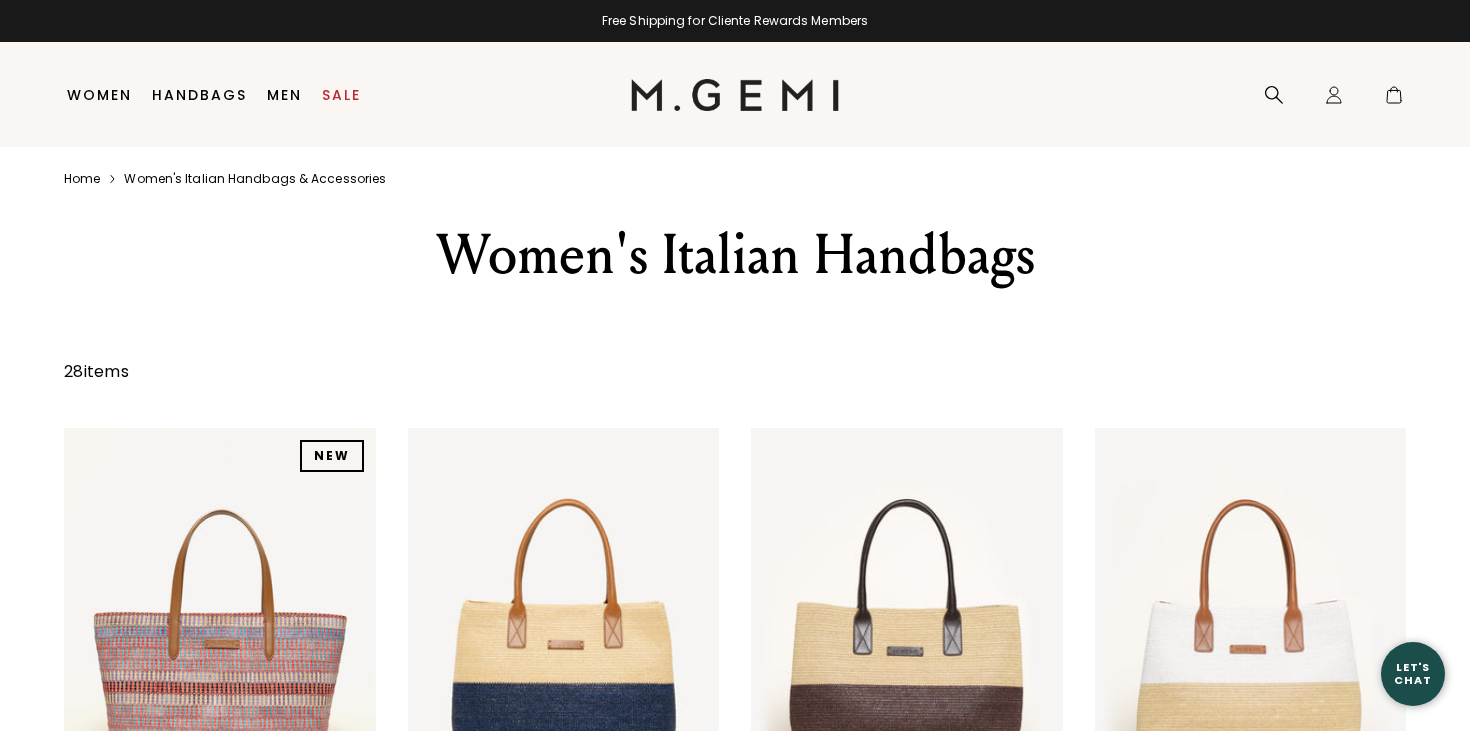 scroll, scrollTop: 0, scrollLeft: 0, axis: both 